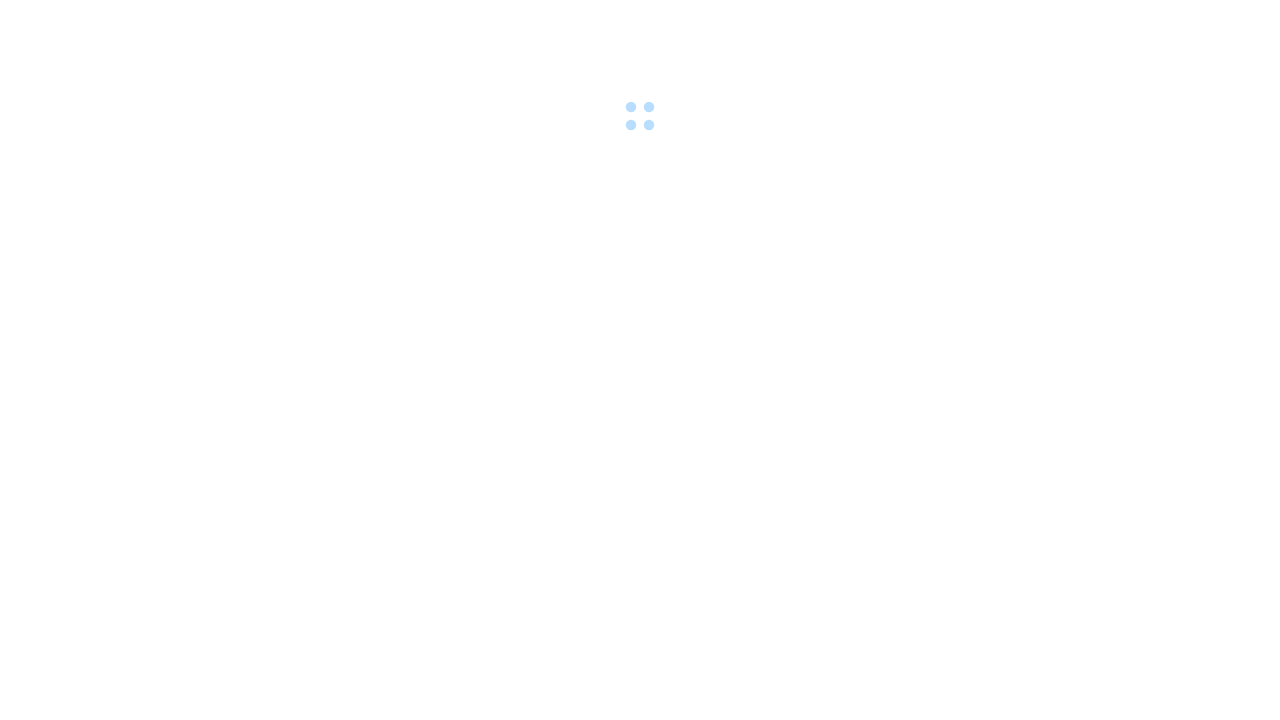 scroll, scrollTop: 0, scrollLeft: 0, axis: both 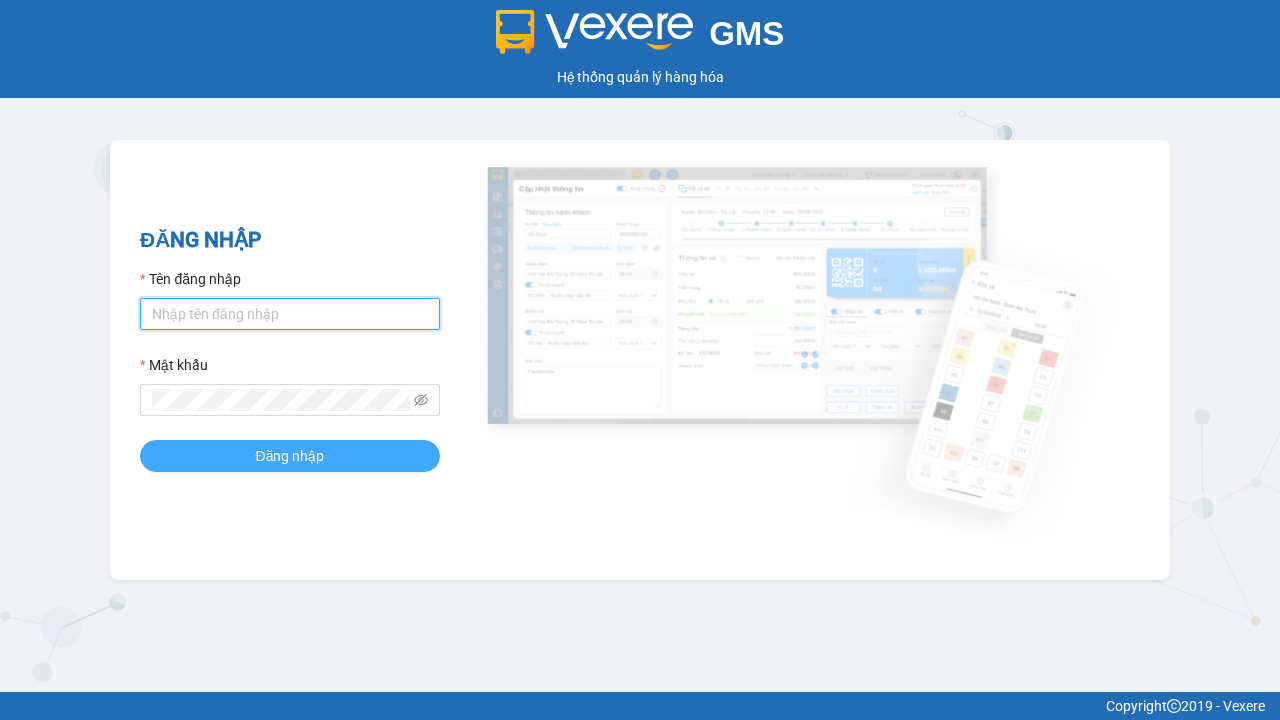 click on "Tên đăng nhập" at bounding box center (290, 314) 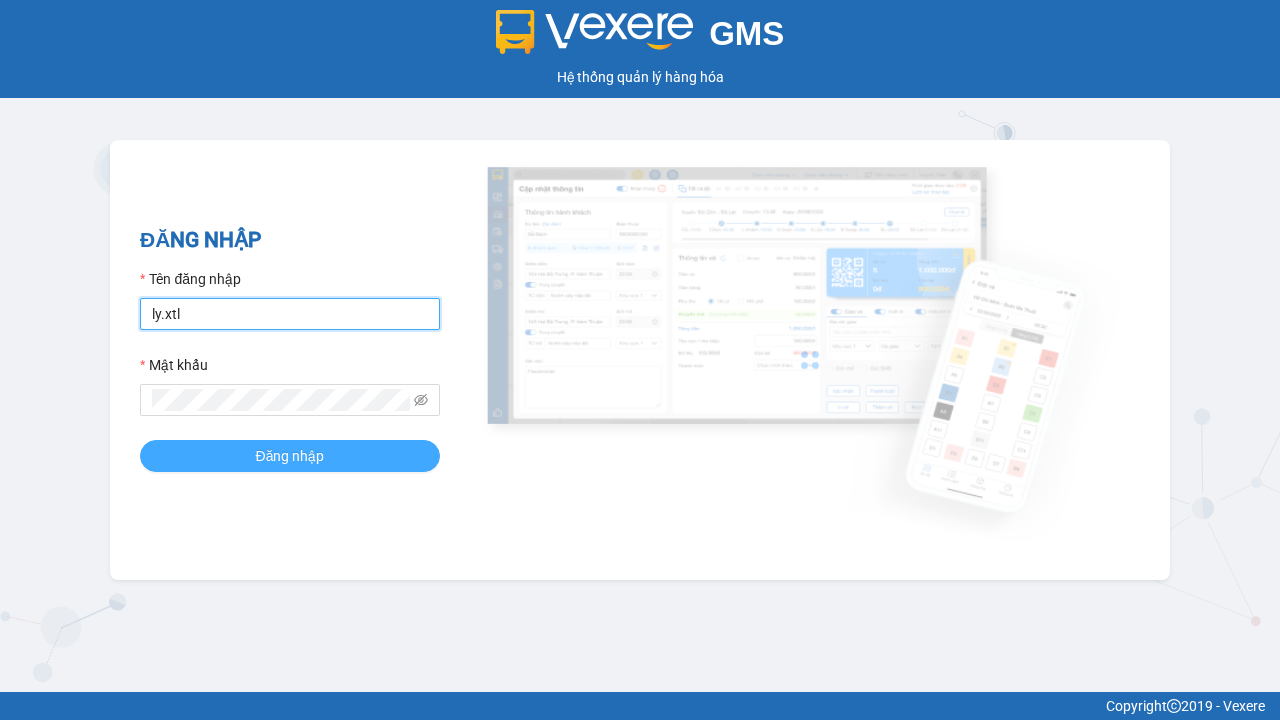 type on "ly.xtl" 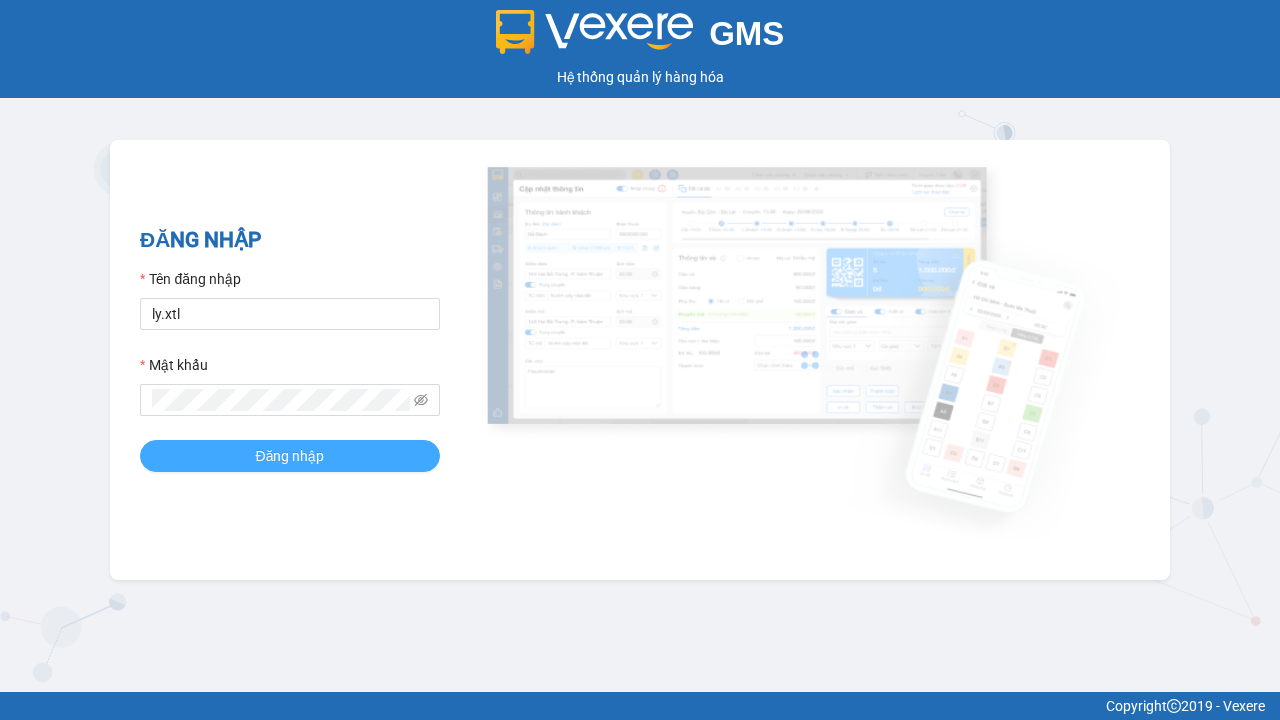 click on "Đăng nhập" at bounding box center [290, 456] 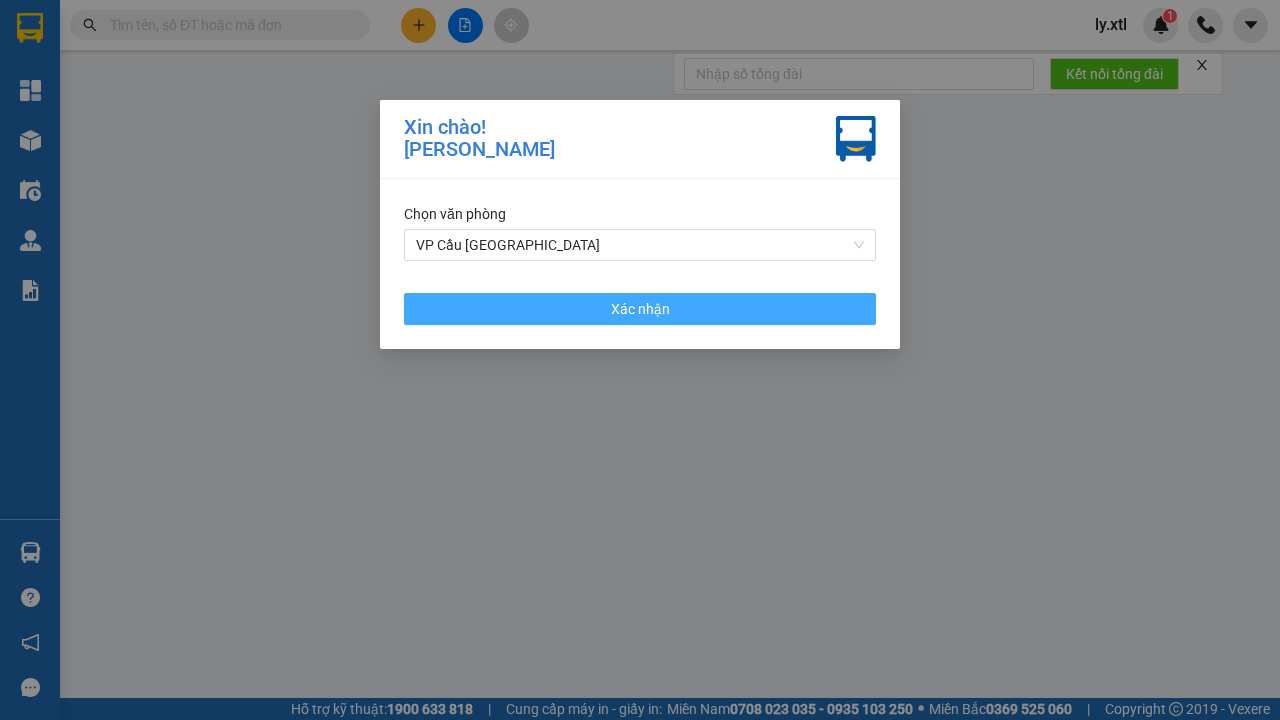 click on "VP Cầu [GEOGRAPHIC_DATA]" at bounding box center (640, 245) 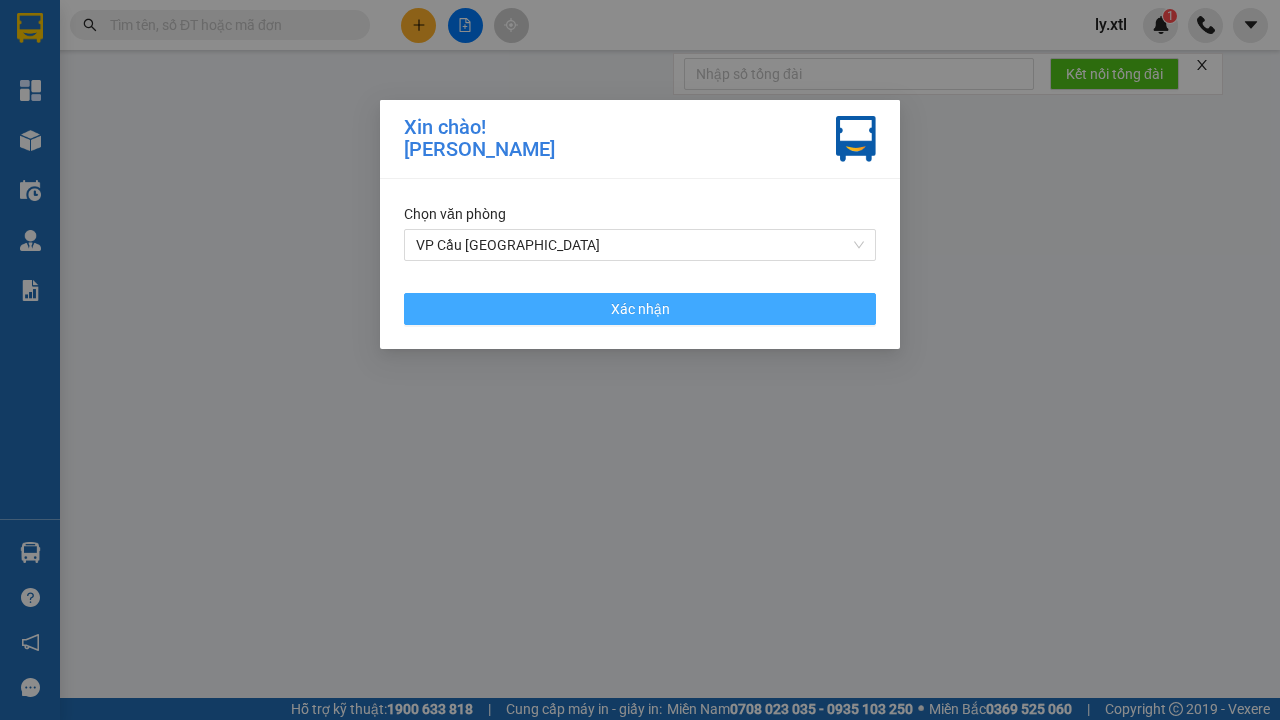 click on "Xác nhận" at bounding box center [640, 309] 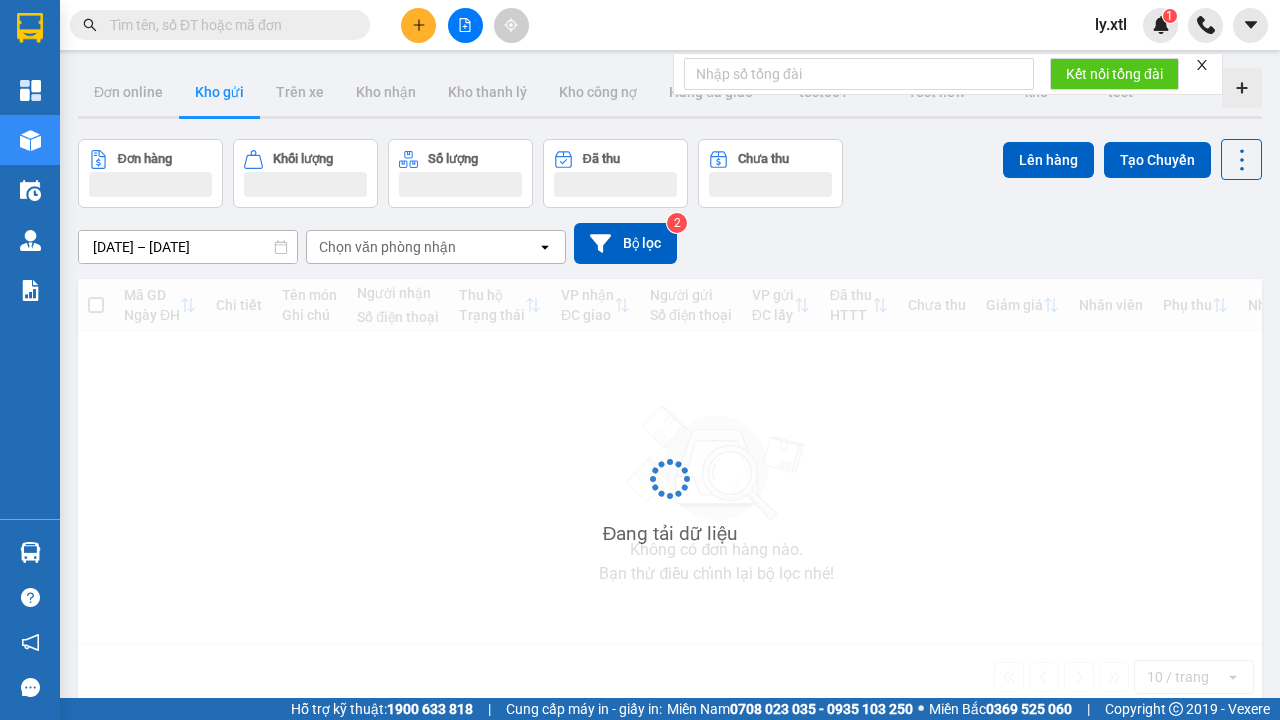 click 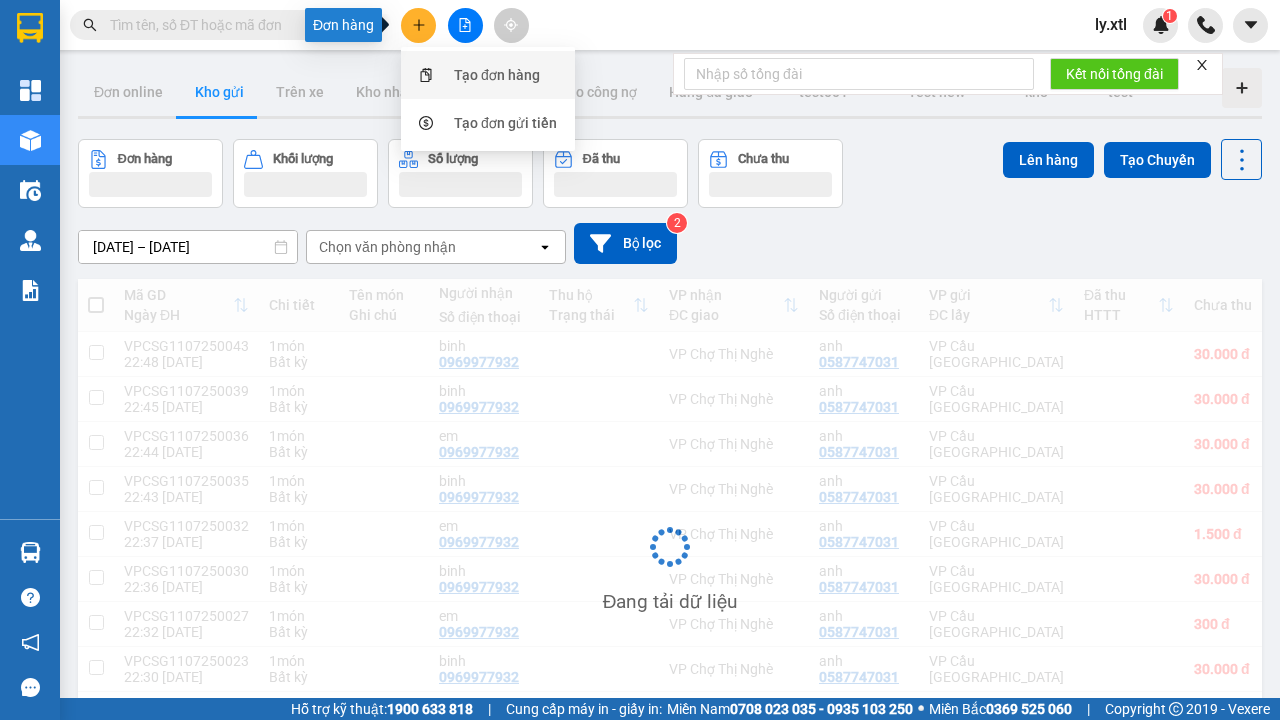 click on "Tạo đơn hàng" at bounding box center (497, 75) 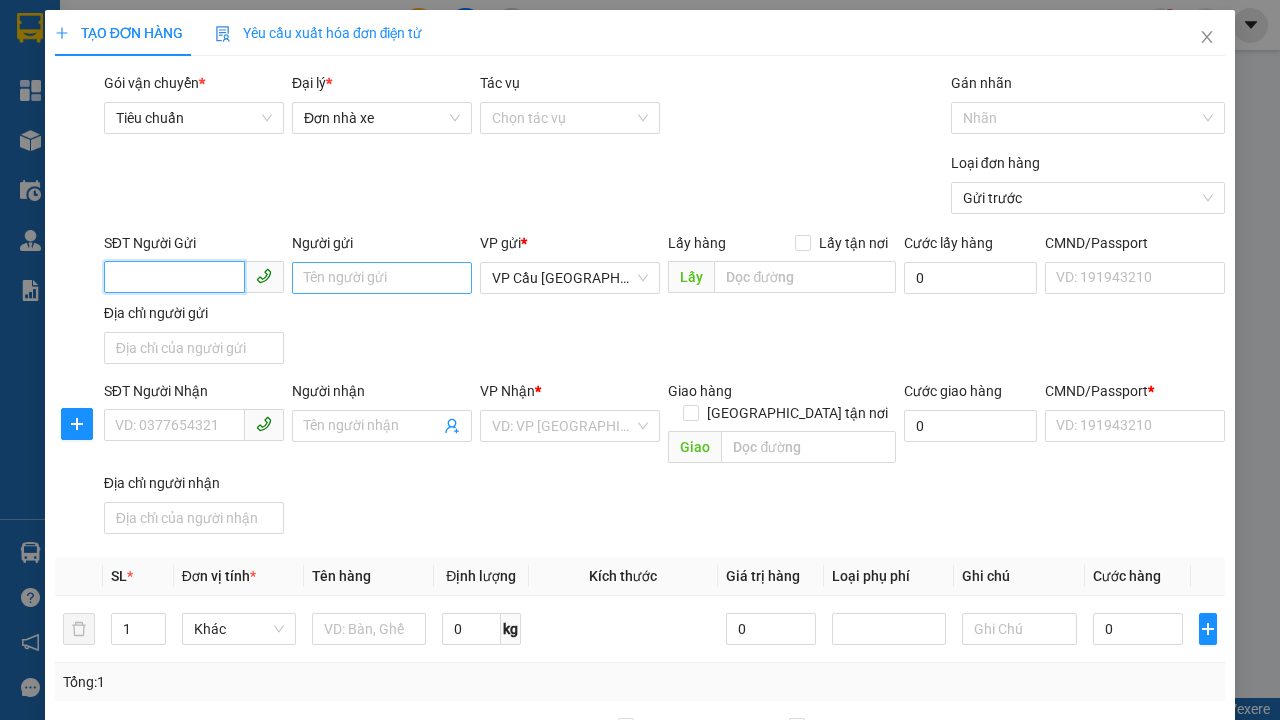click on "SĐT Người Gửi" at bounding box center [174, 277] 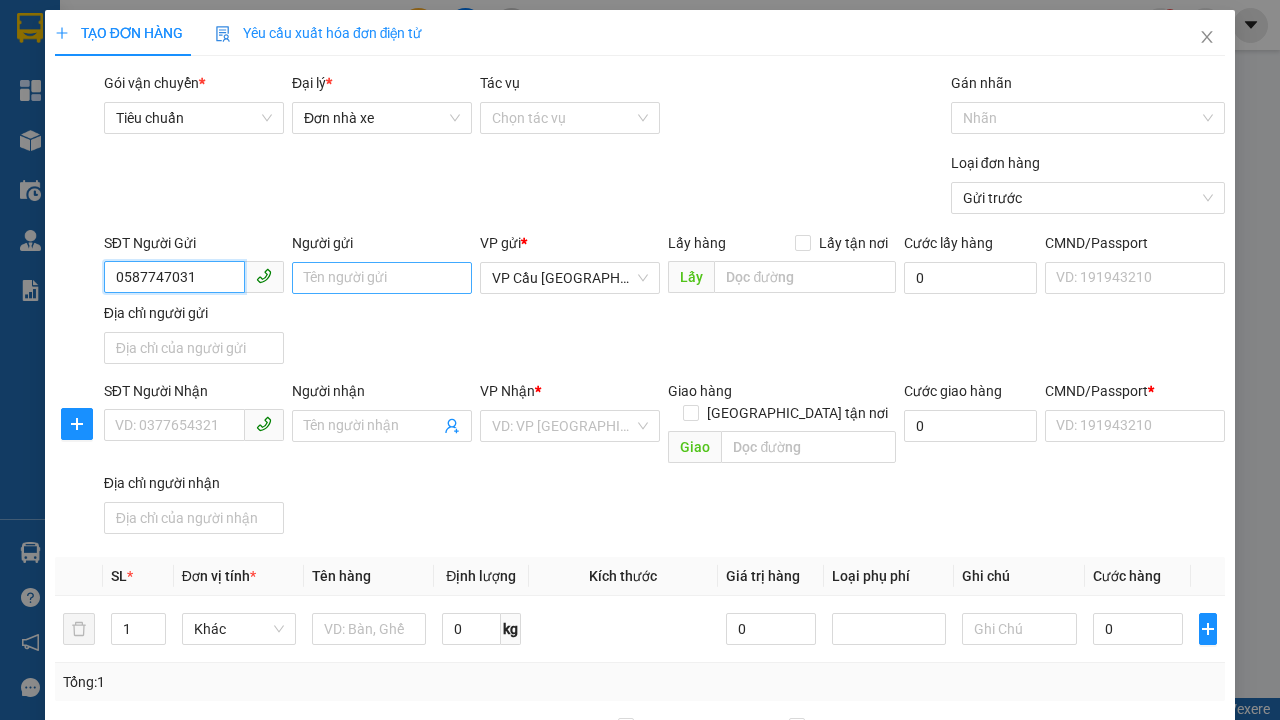 type on "0587747031" 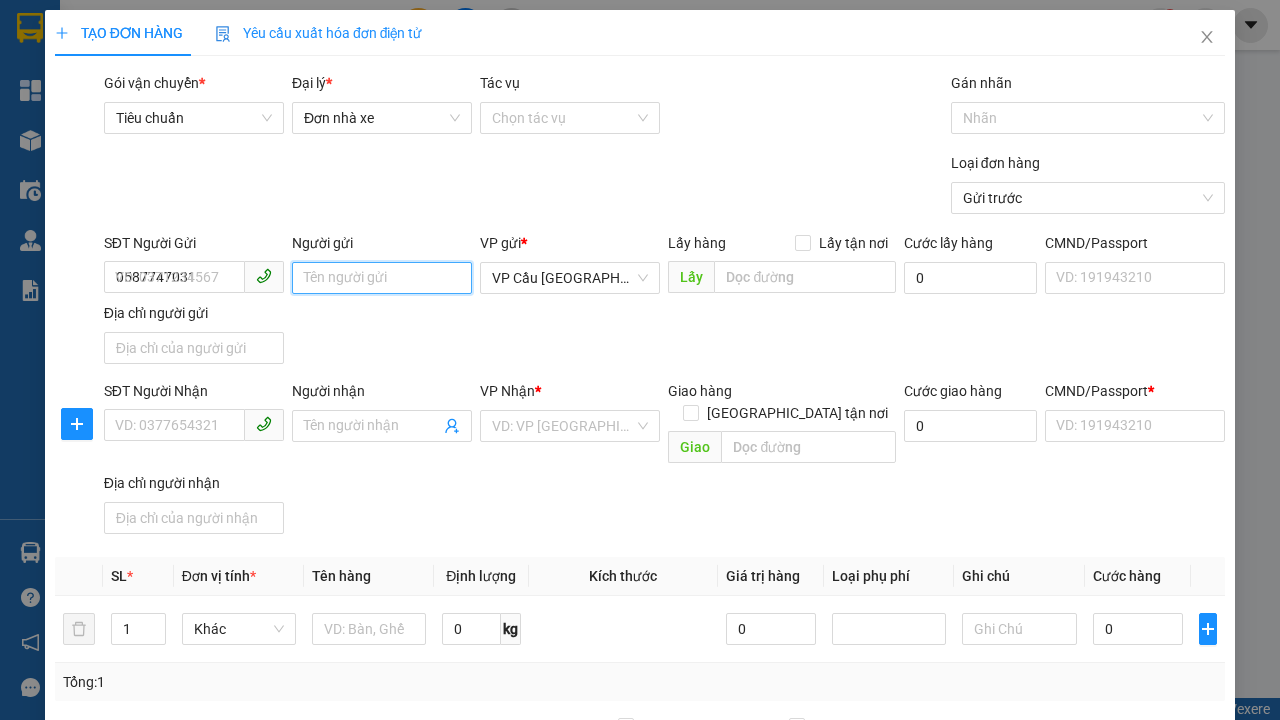 click on "Người gửi" at bounding box center (382, 278) 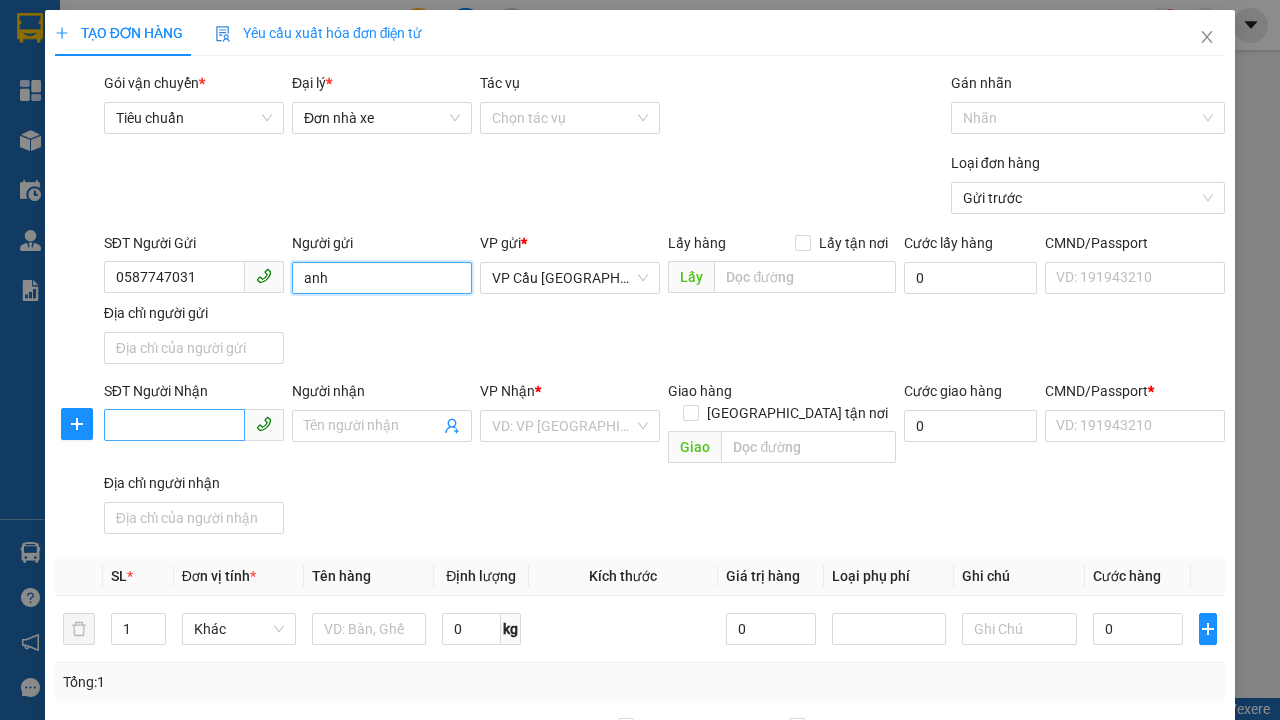 click on "VP Cầu [GEOGRAPHIC_DATA]" at bounding box center [570, 278] 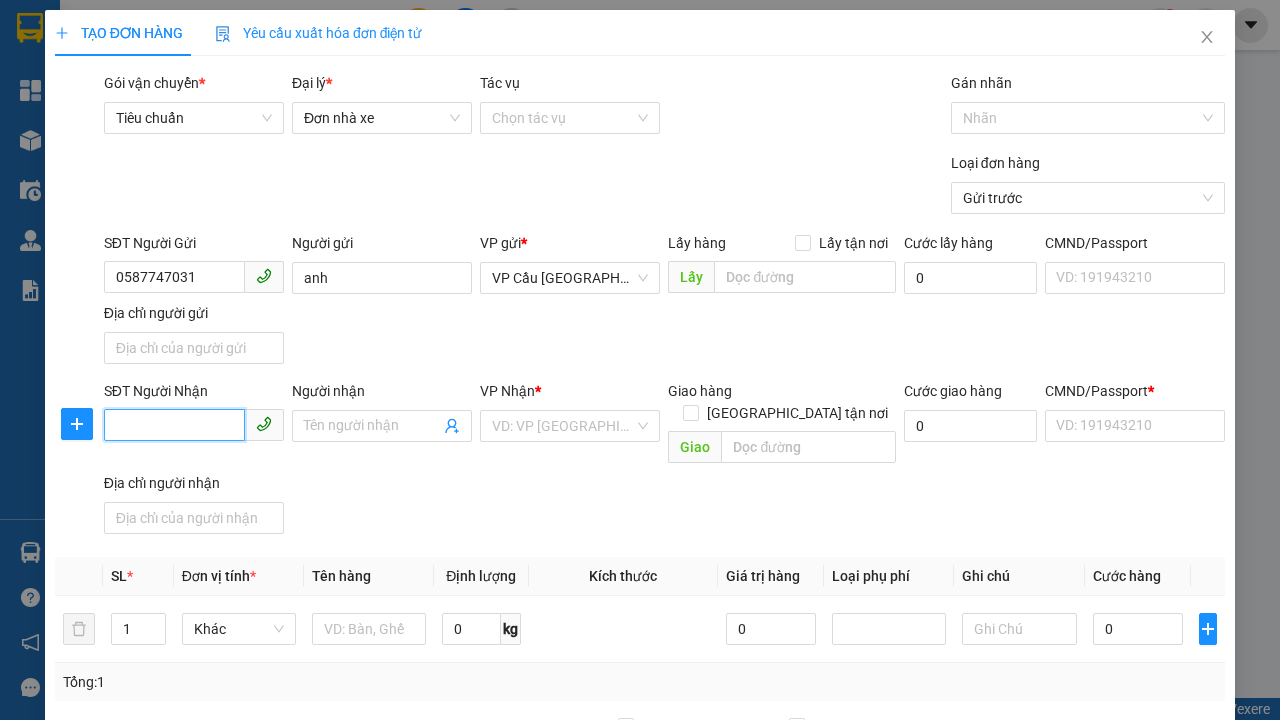 click on "SĐT Người Nhận" at bounding box center [174, 425] 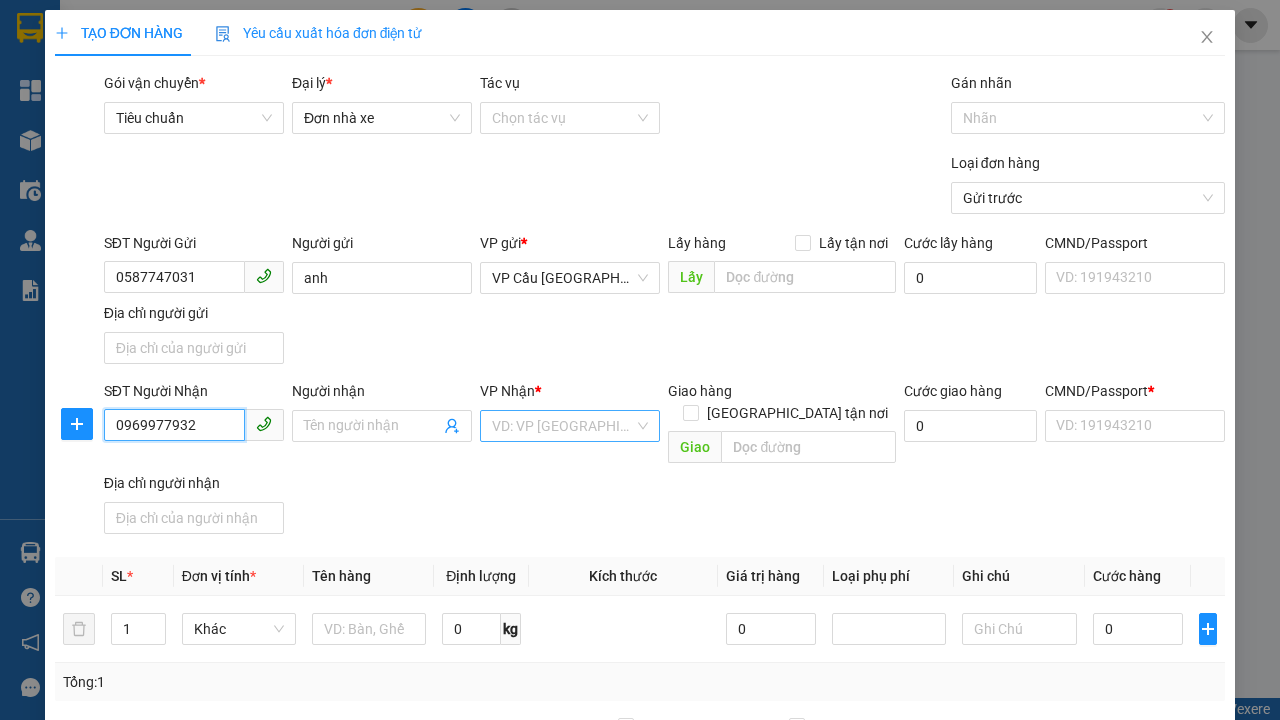 type on "0969977932" 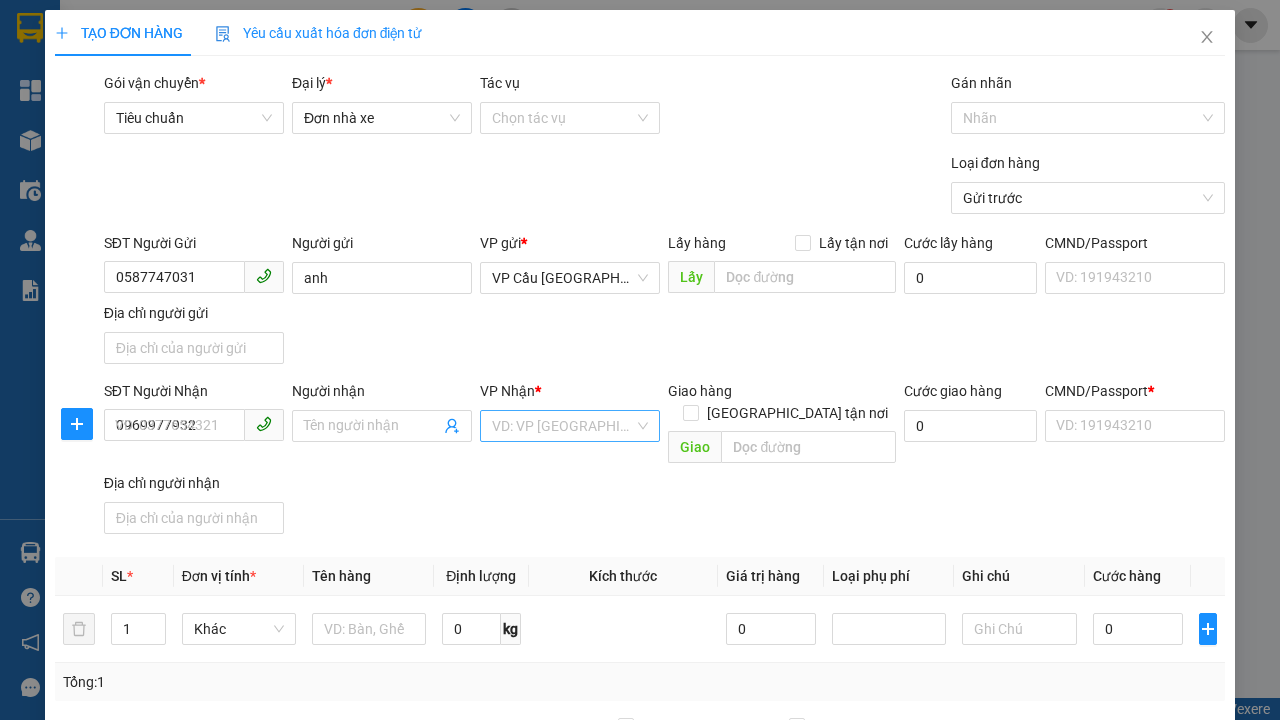 click on "Người nhận" at bounding box center (372, 426) 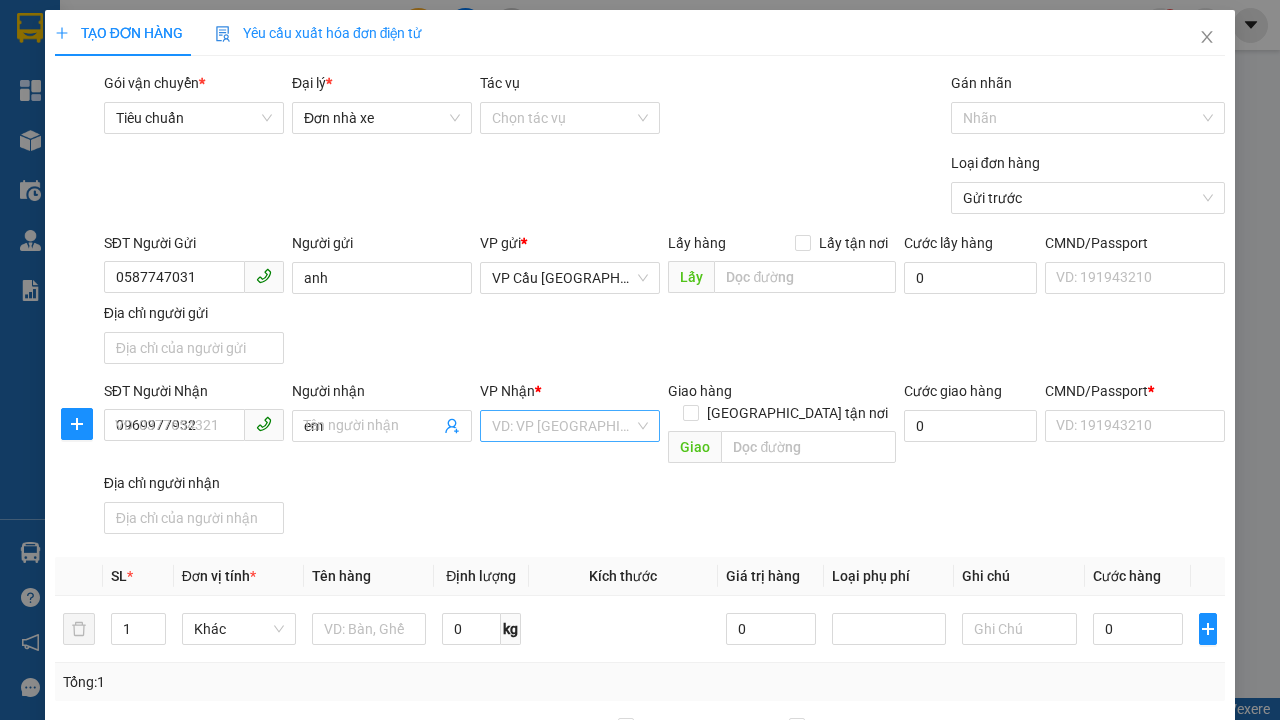 type on "em" 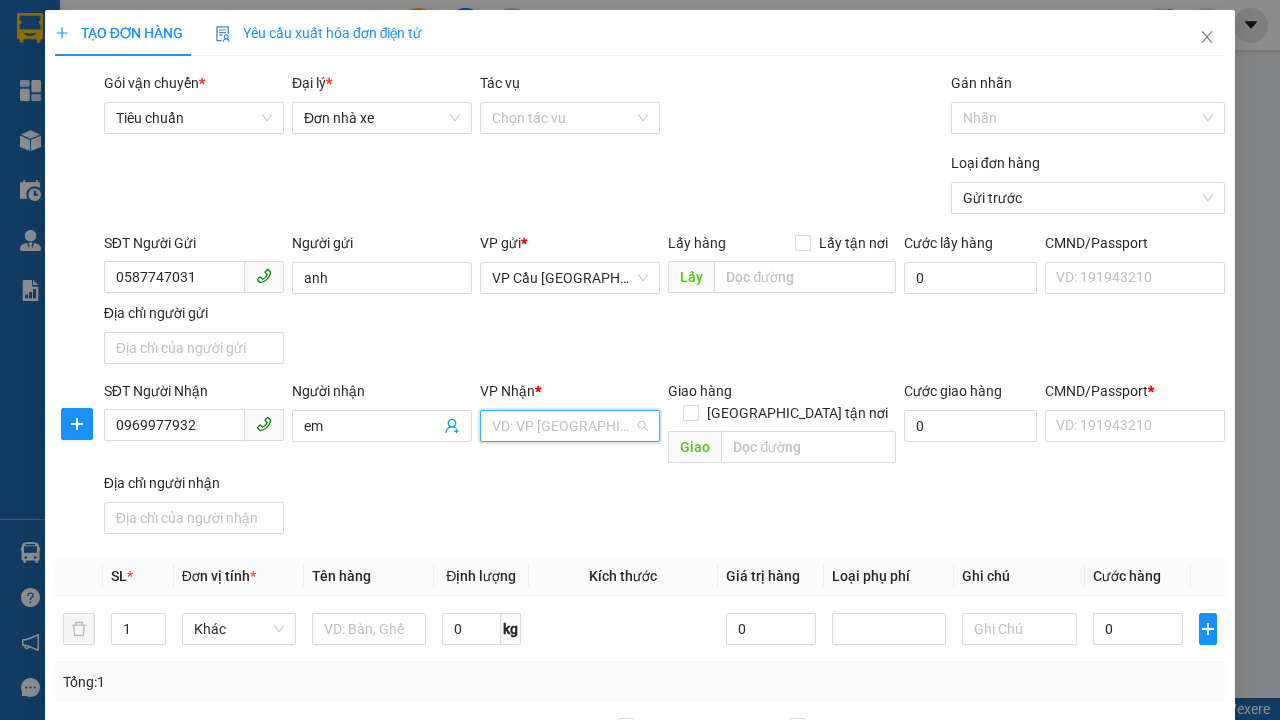 click on "VP Chợ Thị Nghè" at bounding box center (-9909, -9787) 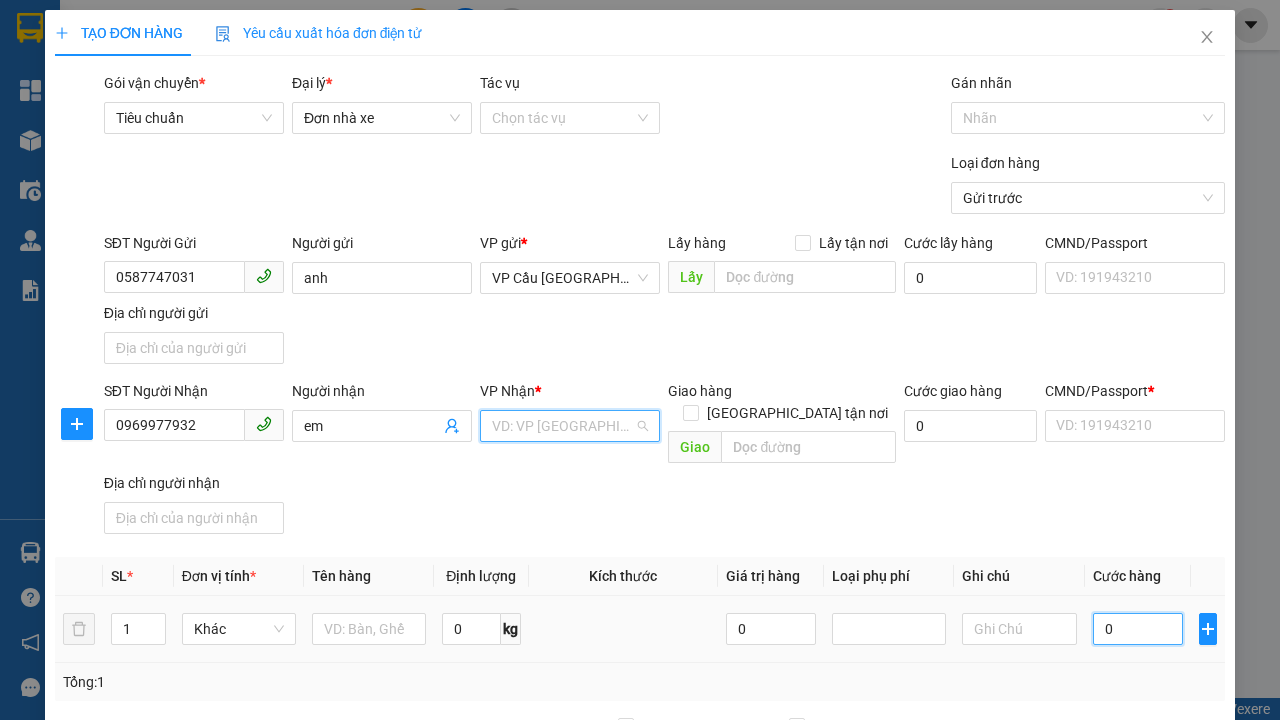 click on "0" at bounding box center (1138, 629) 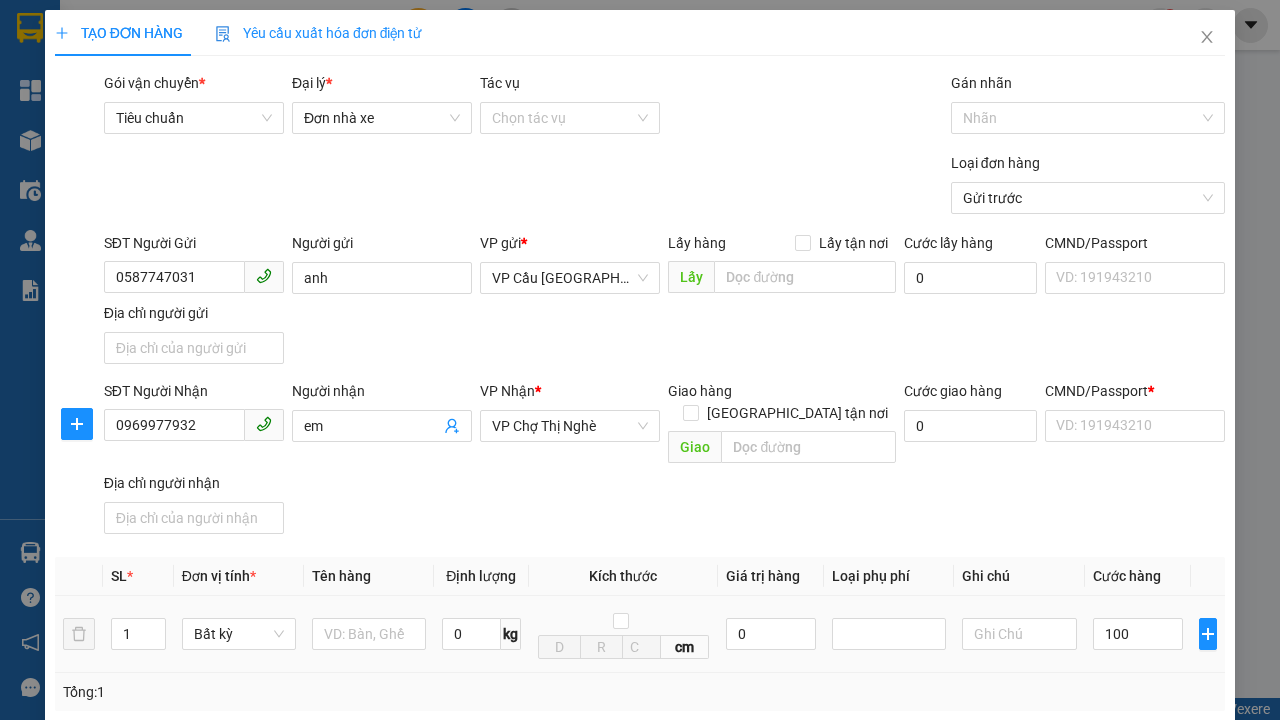 click on "SĐT Người Nhận 0969977932 Người nhận em VP Nhận  * VP Chợ Thị Nghè Giao hàng Giao tận nơi Giao Cước giao hàng 0 CMND/Passport  * VD: [PASSPORT] Địa chỉ người nhận" at bounding box center [664, 461] 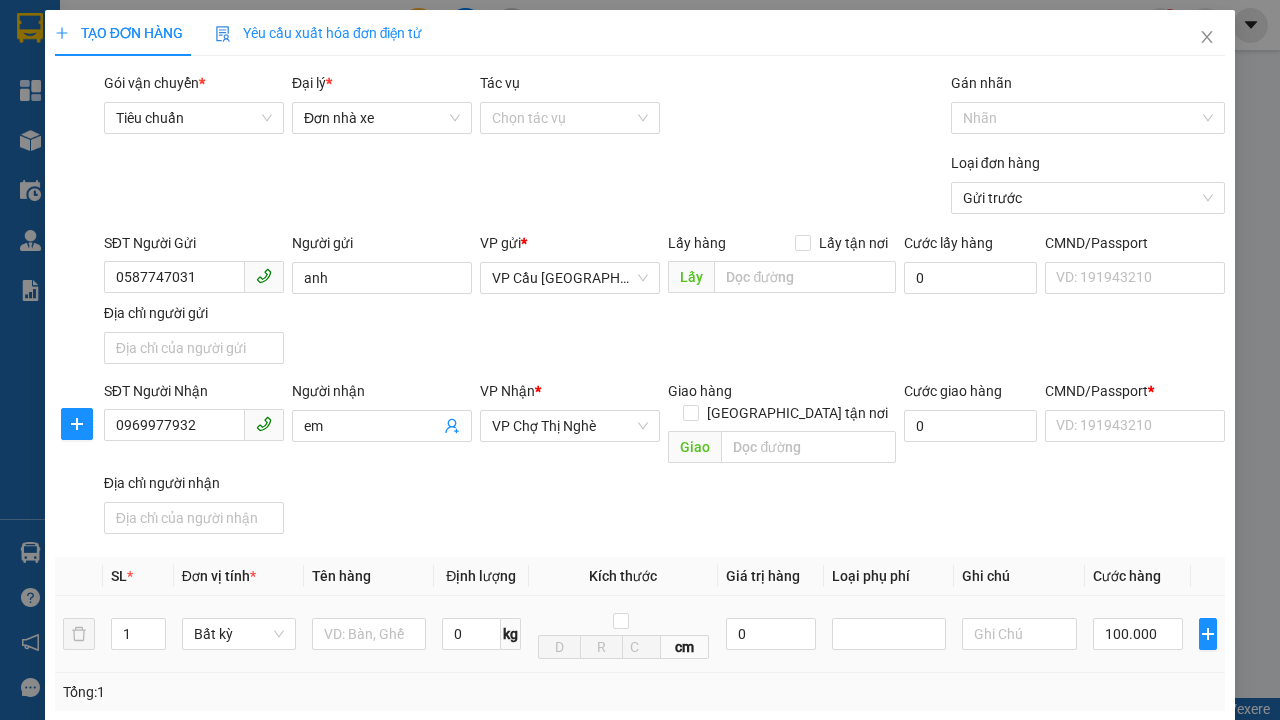 type on "30.000" 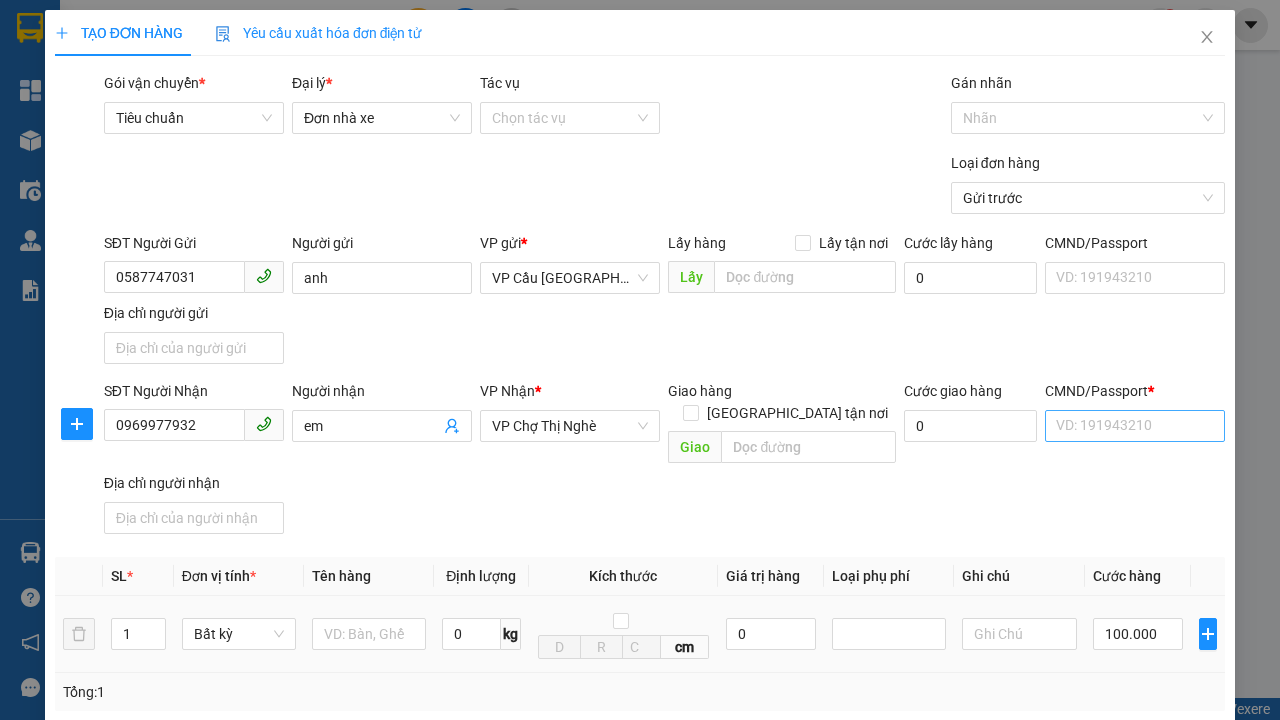 click on "[PERSON_NAME]" at bounding box center [1027, 1079] 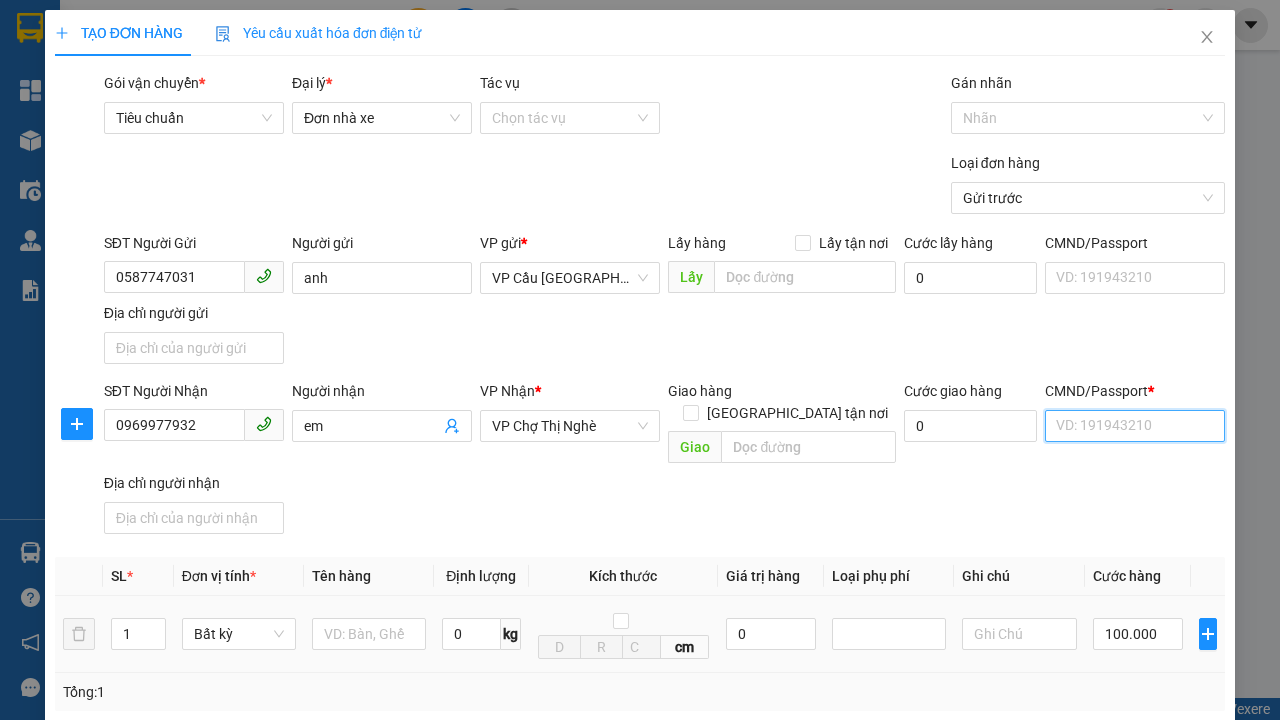 click on "CMND/Passport  *" at bounding box center (1135, 426) 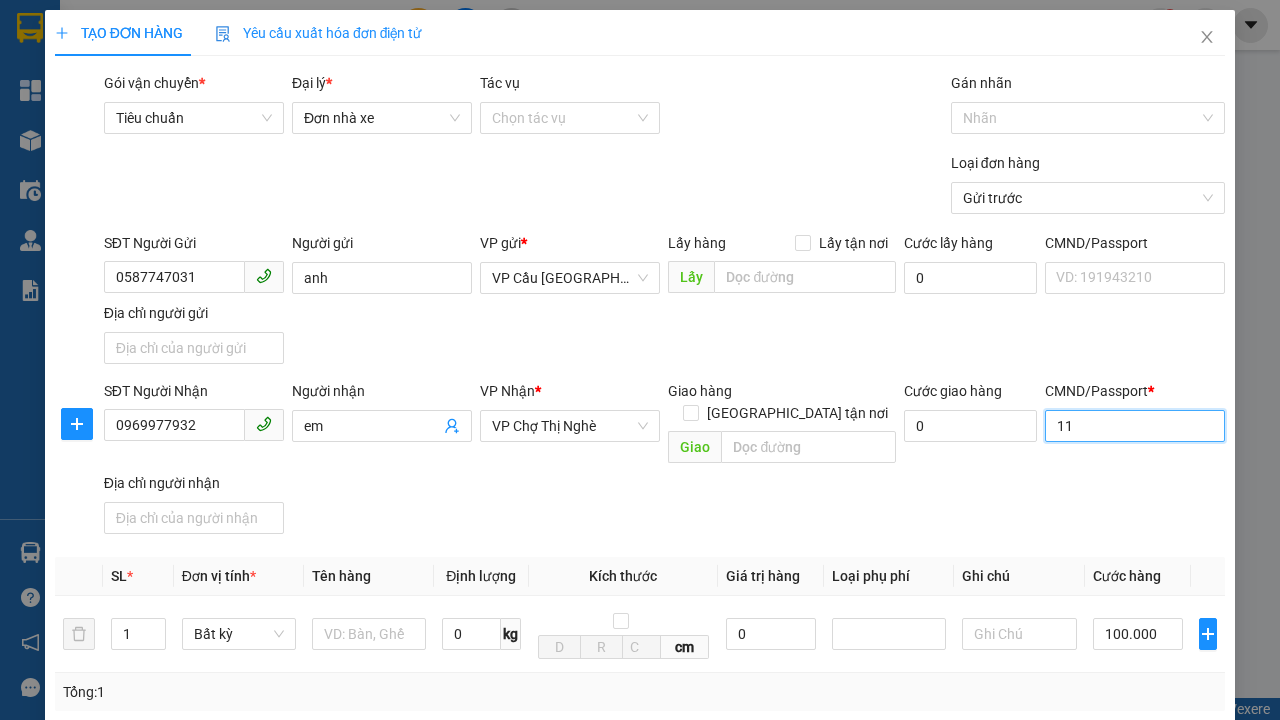 scroll, scrollTop: 392, scrollLeft: 0, axis: vertical 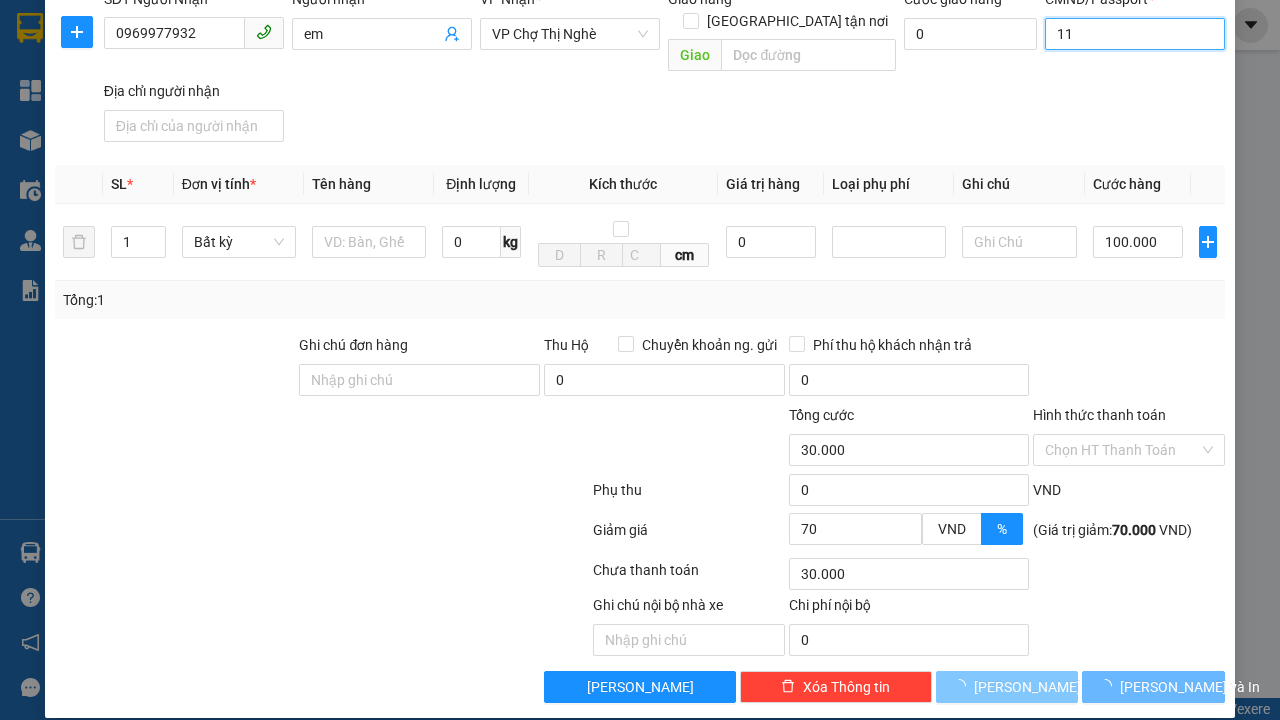 type on "11" 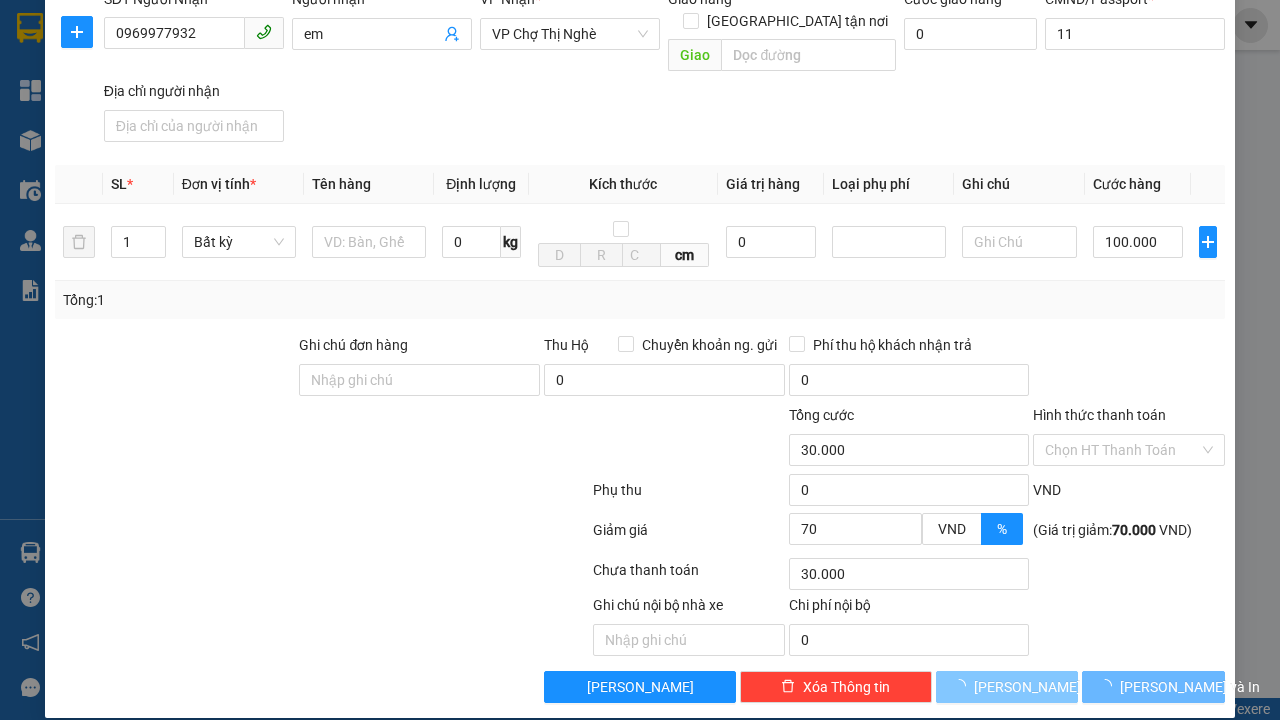 click on "[PERSON_NAME]" at bounding box center (1027, 687) 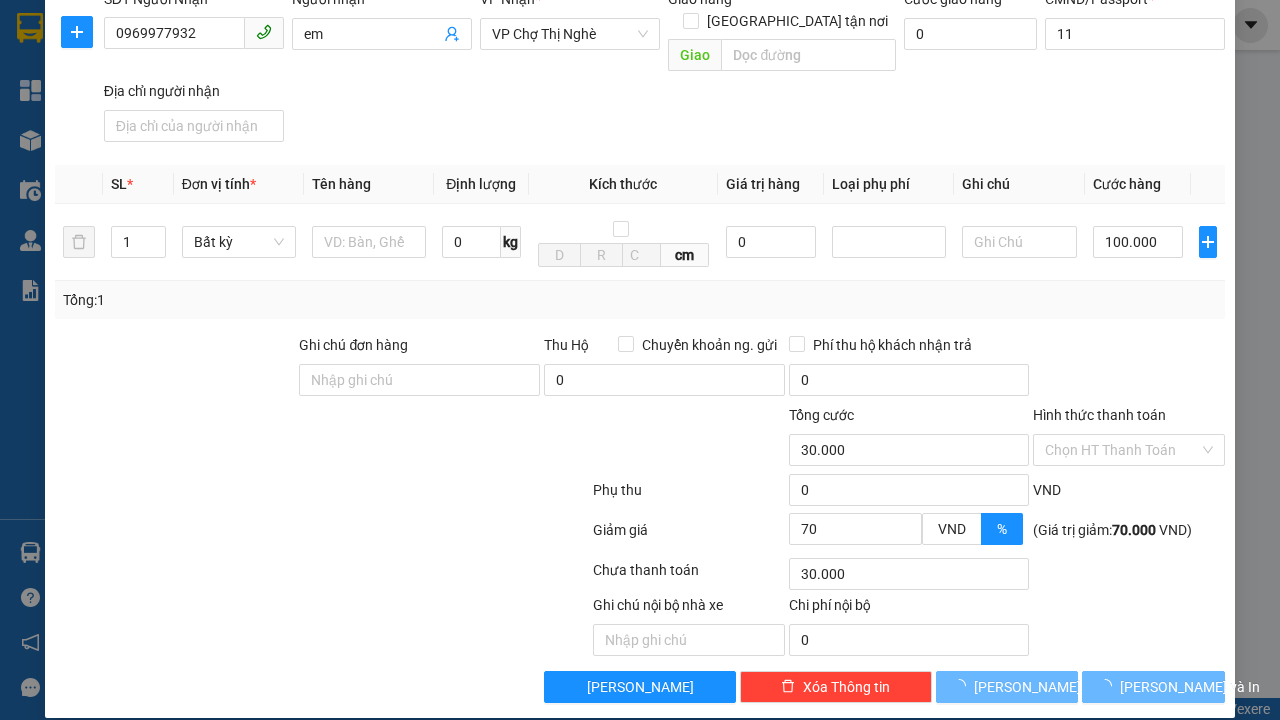 click 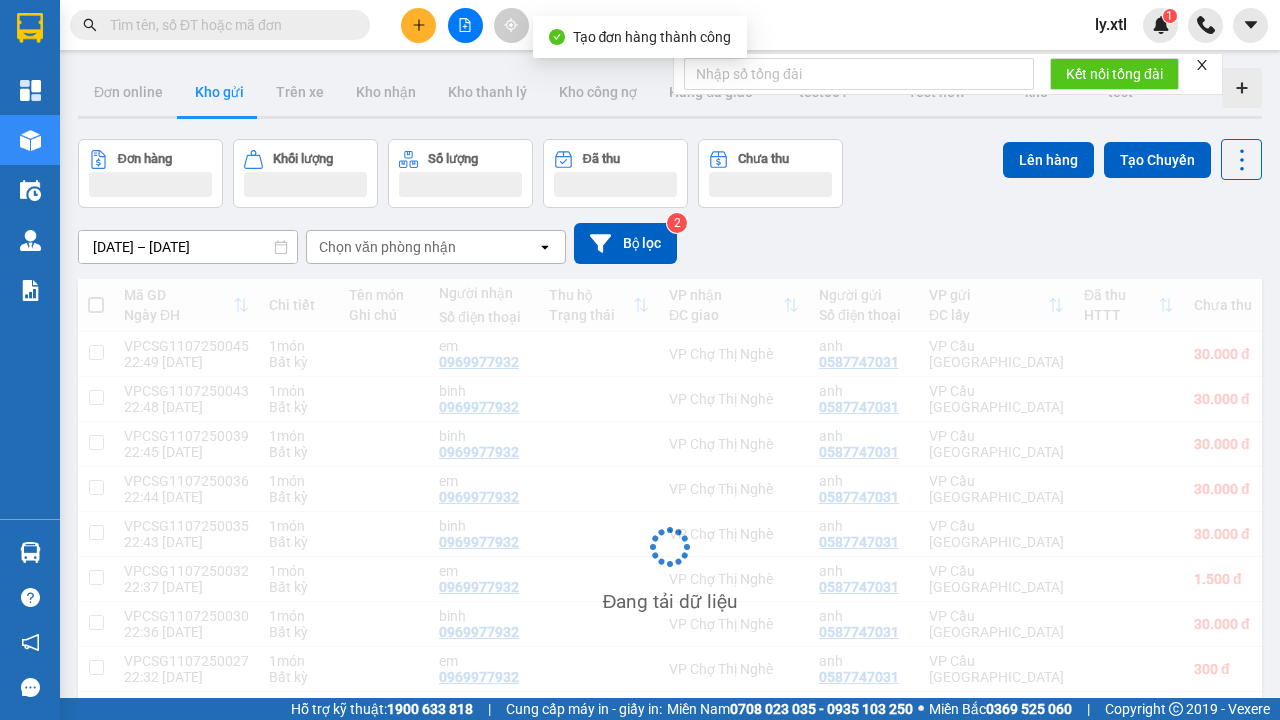 scroll, scrollTop: 3, scrollLeft: 0, axis: vertical 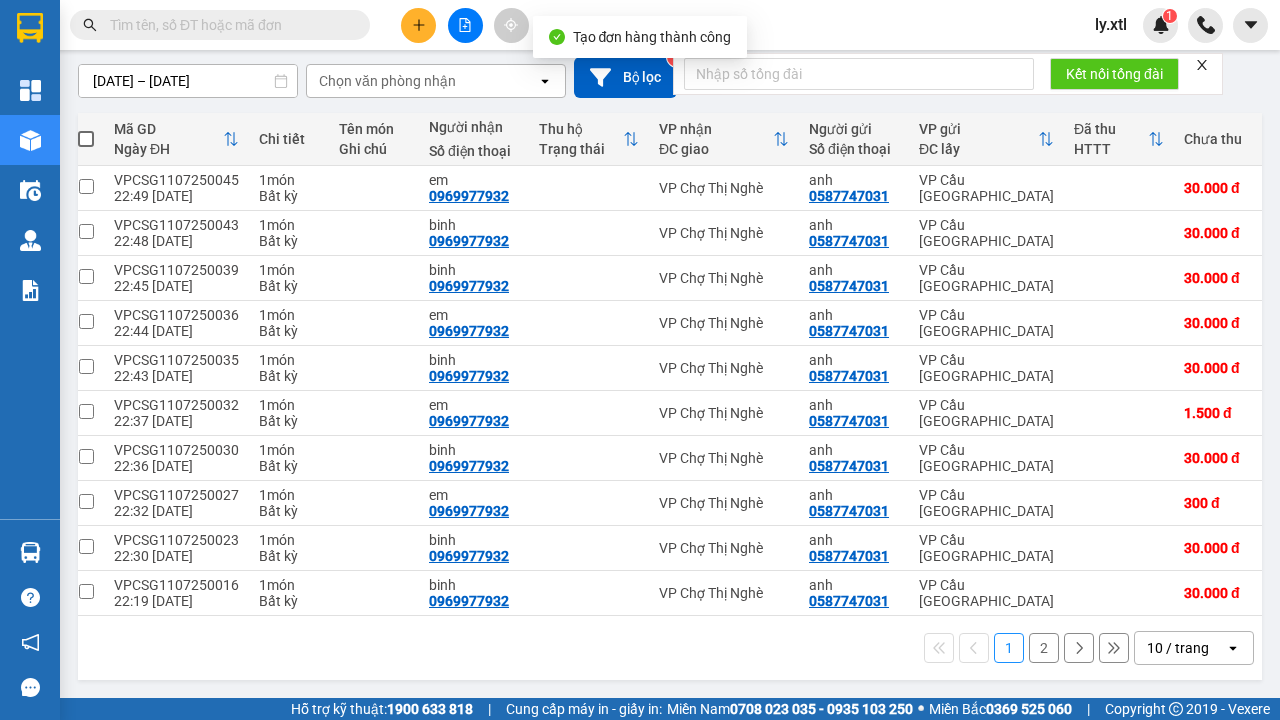 click at bounding box center [86, 186] 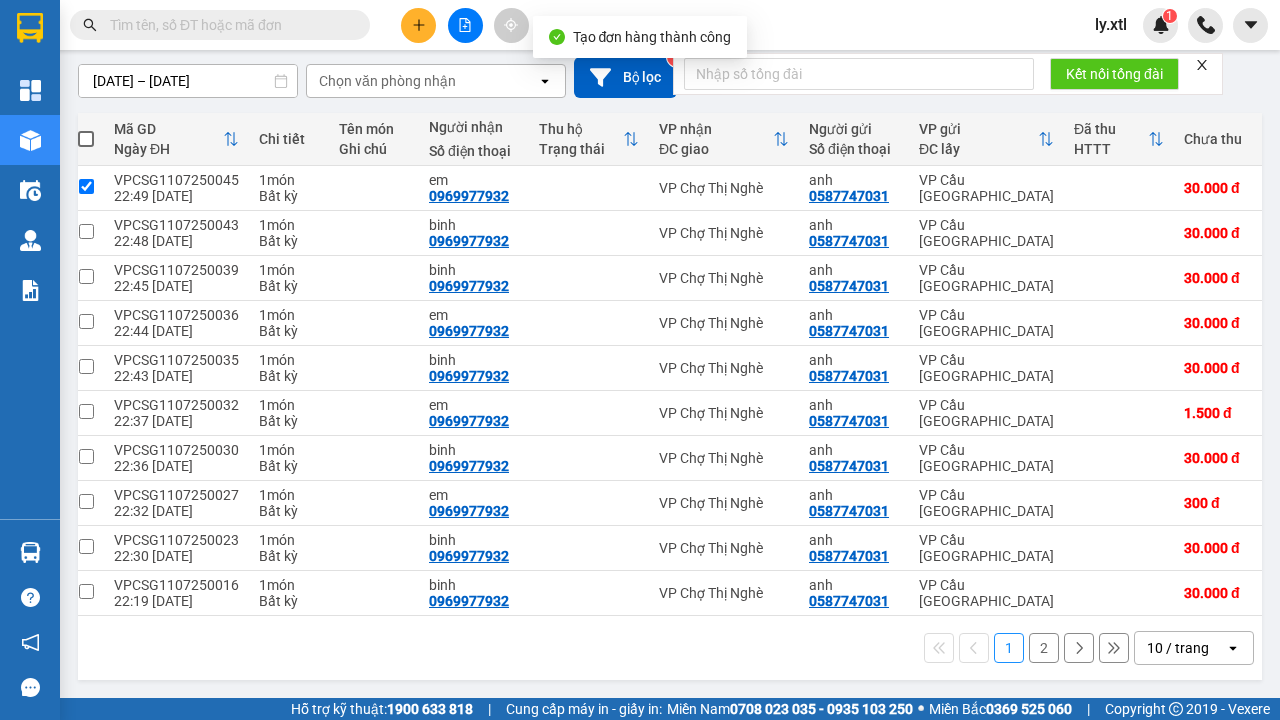 checkbox on "true" 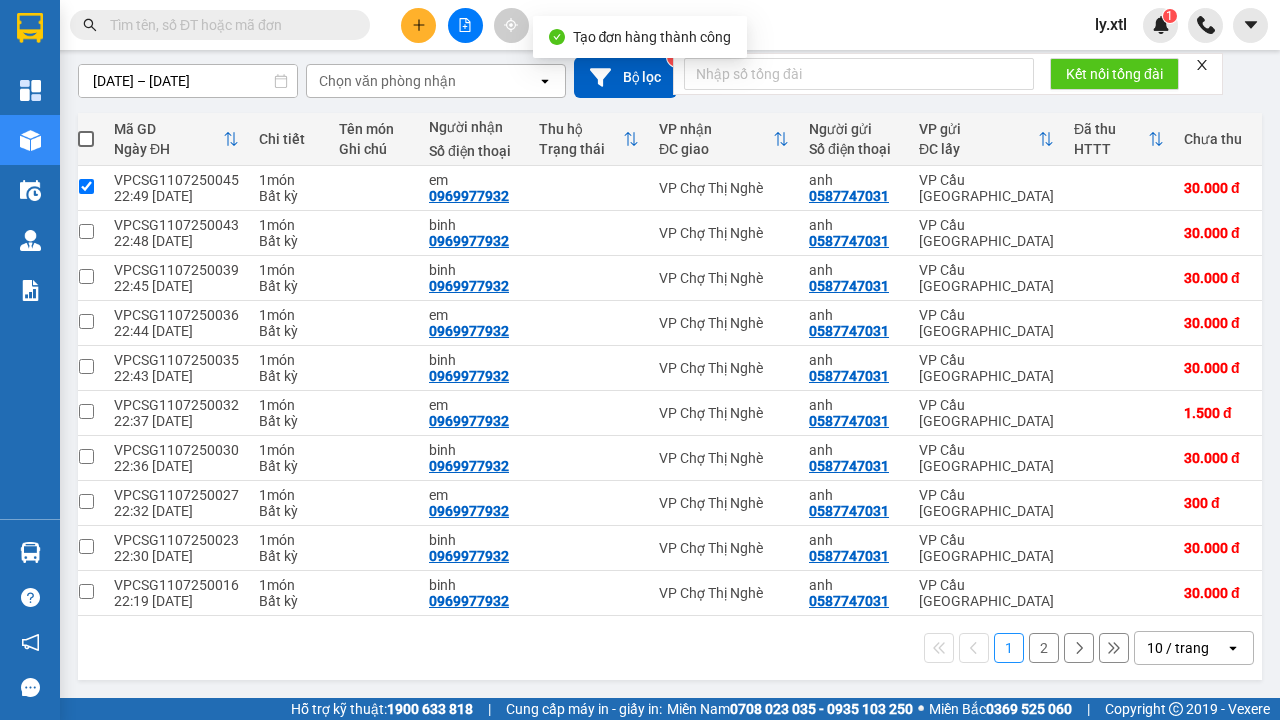 click on "Lên hàng" at bounding box center (1048, -9) 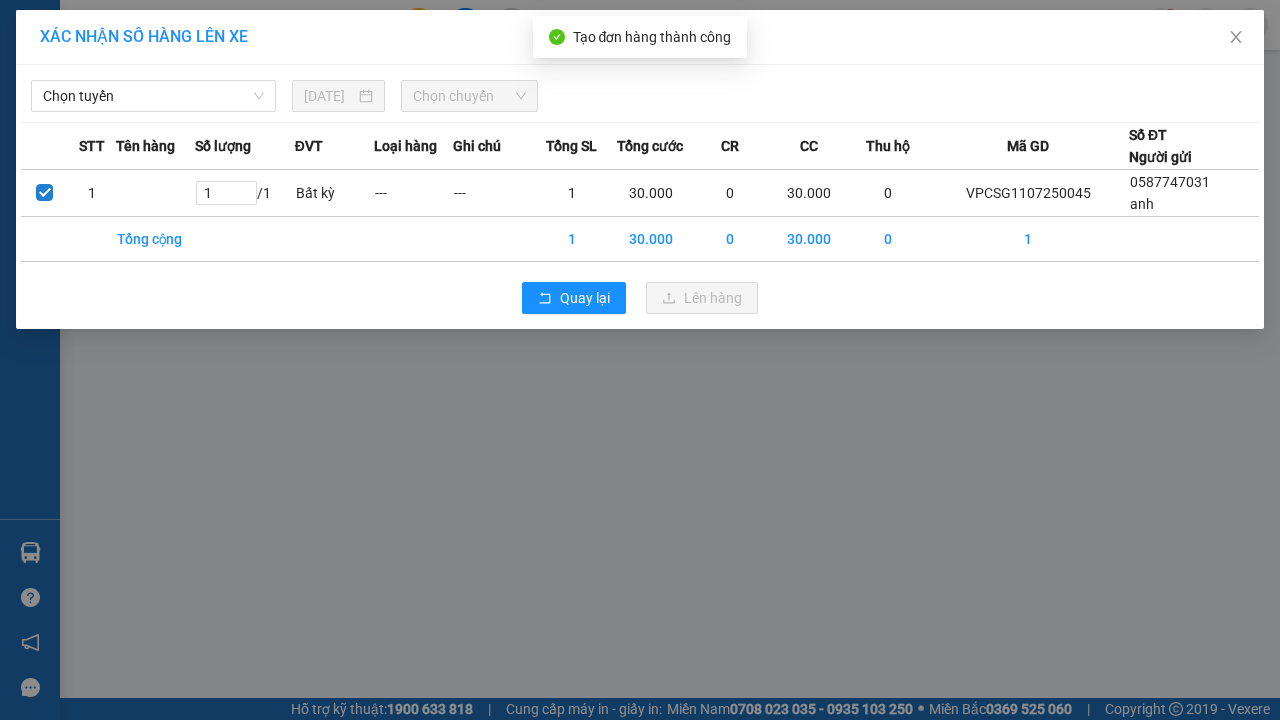 click on "Chọn tuyến" at bounding box center (153, 96) 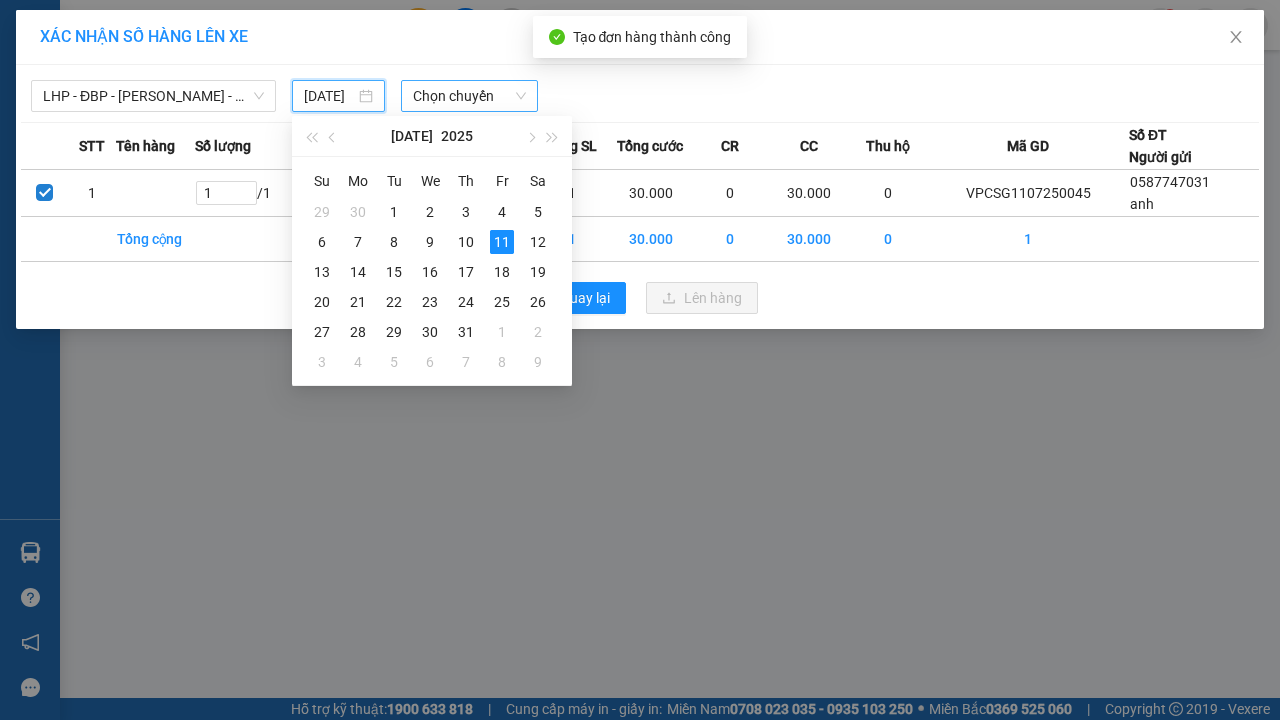 click on "11" at bounding box center [502, 242] 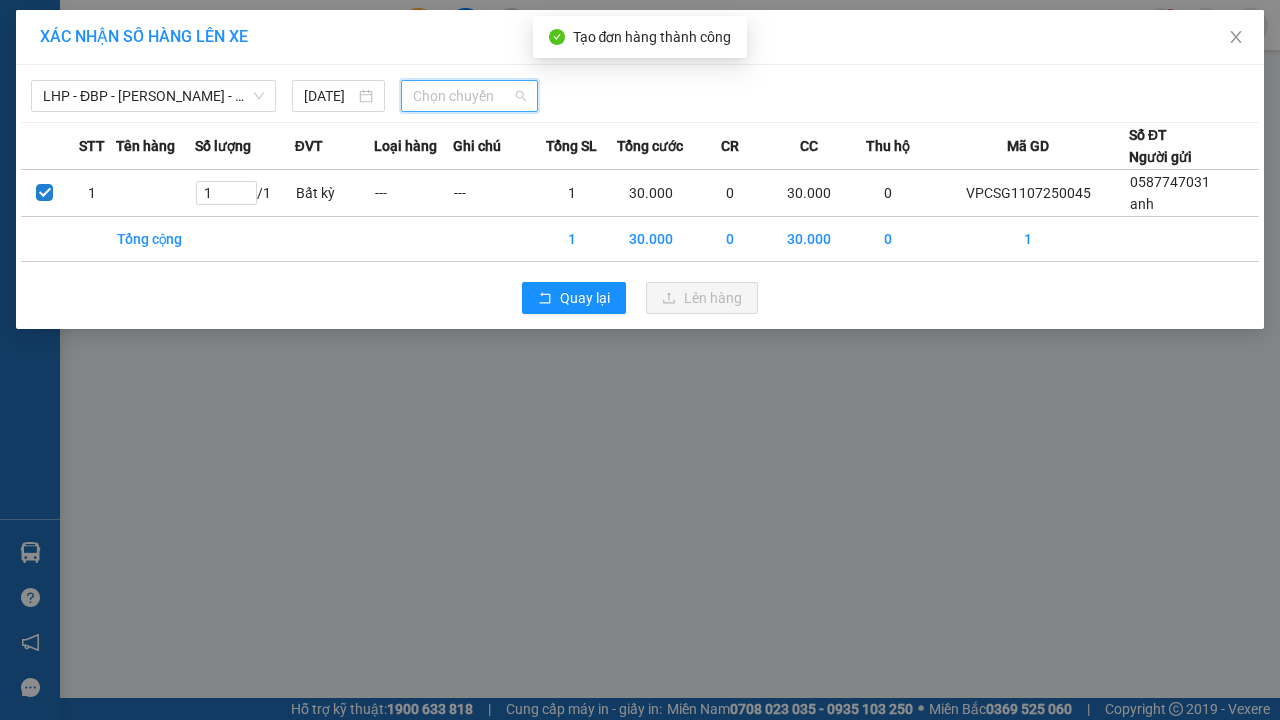 click on "00:00     - 11B-111.11" at bounding box center (491, 168) 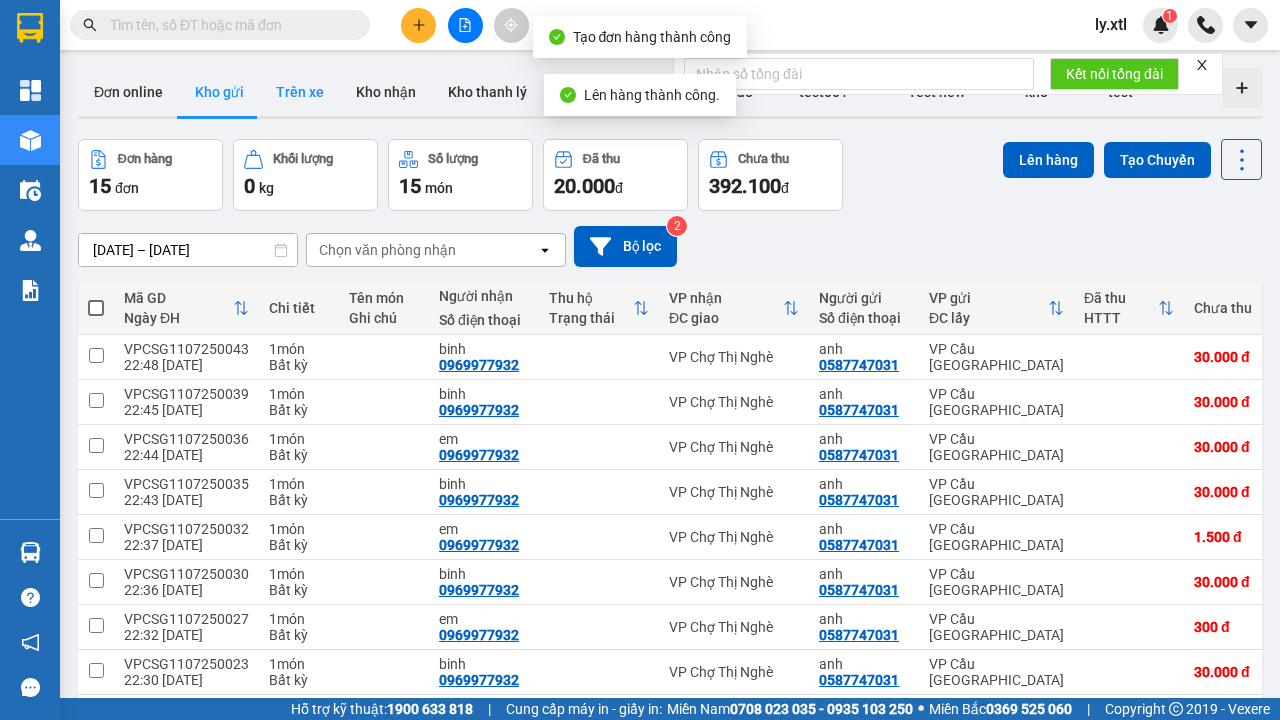 click on "Trên xe" at bounding box center [300, 92] 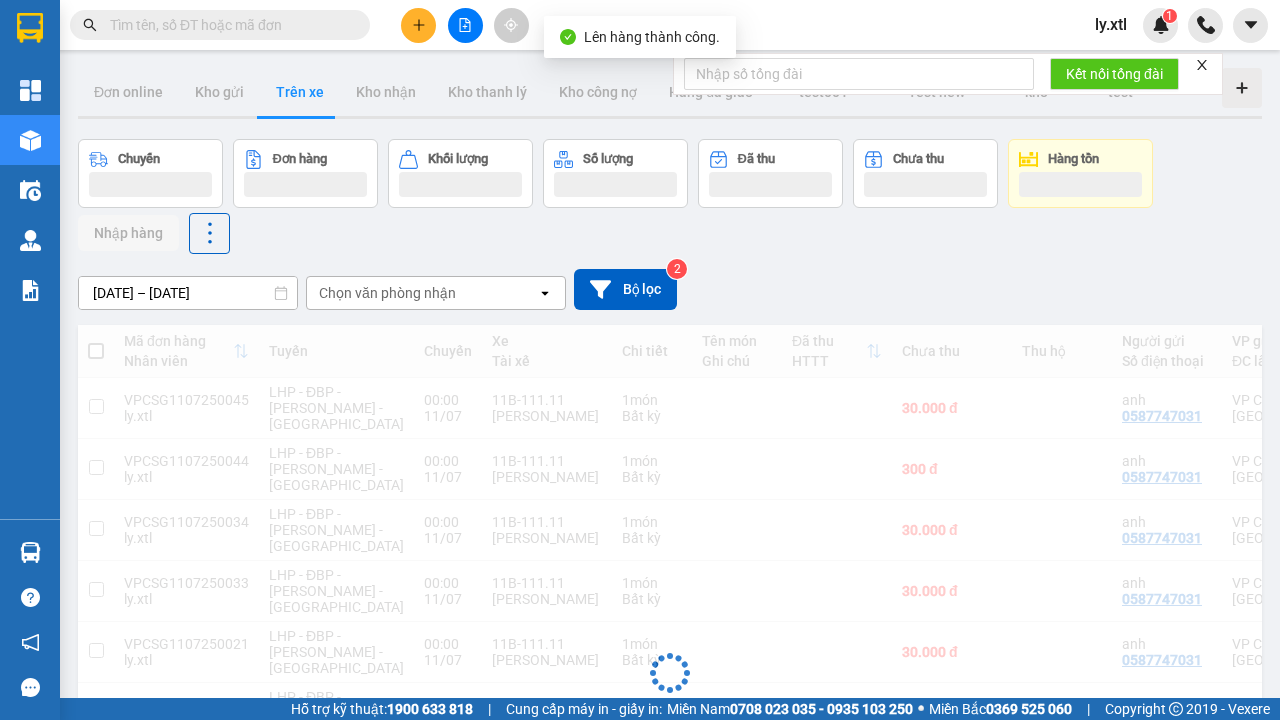 scroll, scrollTop: 388, scrollLeft: 0, axis: vertical 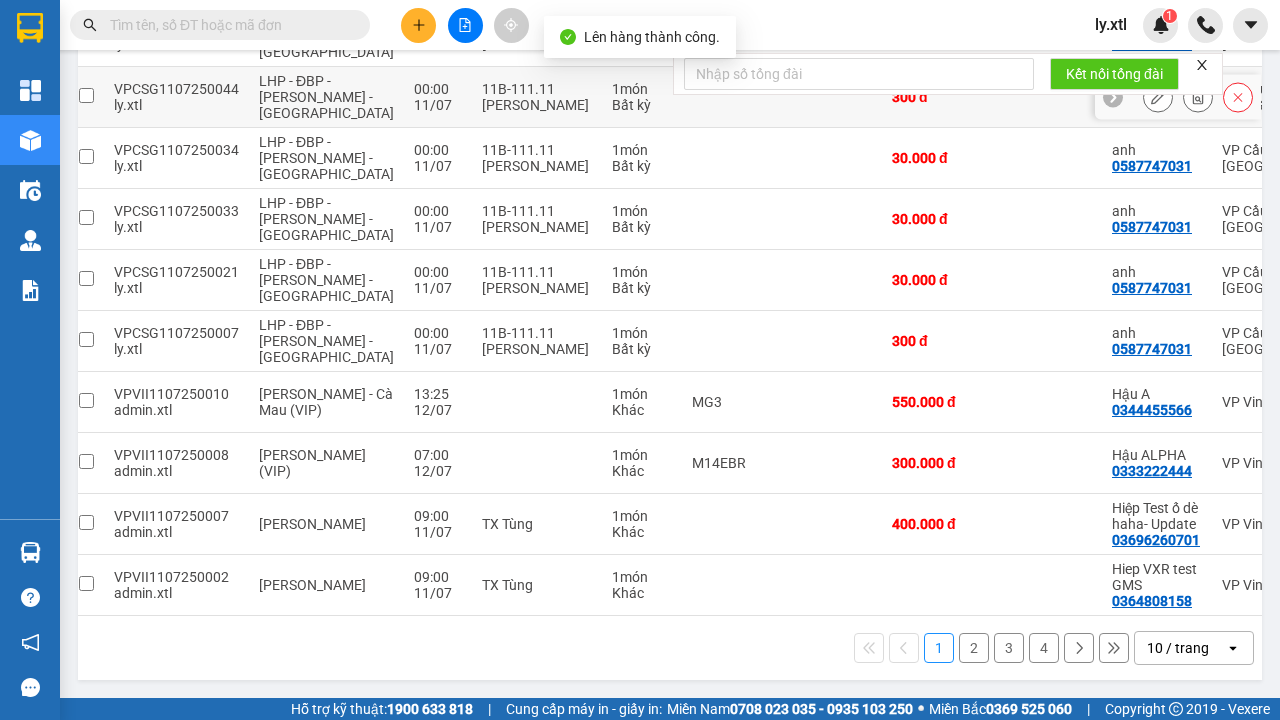 click at bounding box center [86, 34] 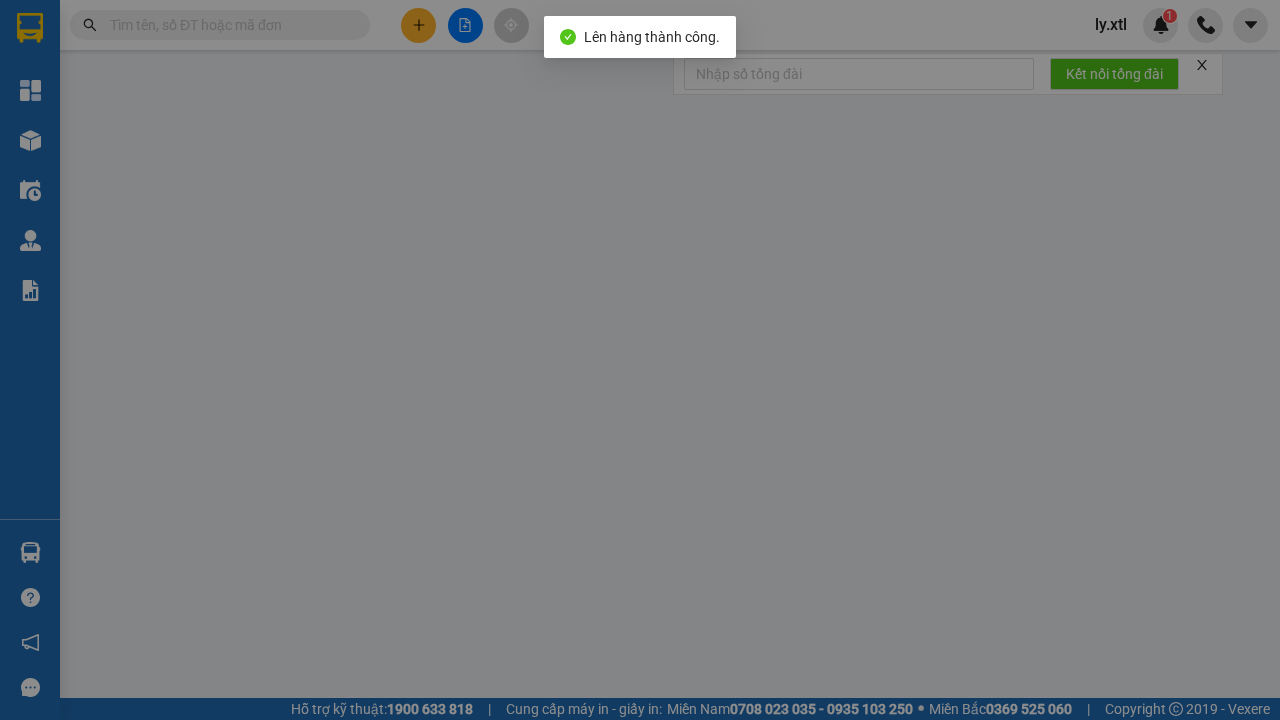scroll, scrollTop: 0, scrollLeft: 0, axis: both 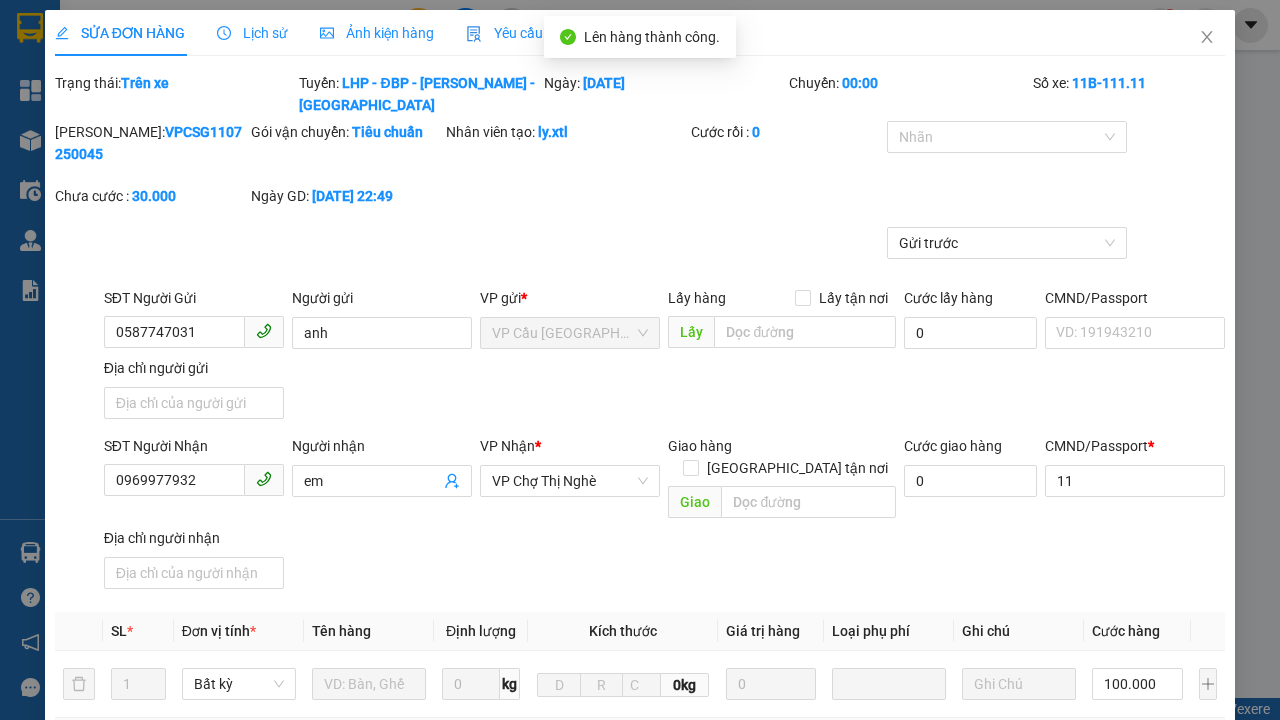 click on "Xuất hóa đơn" at bounding box center [1165, 1125] 